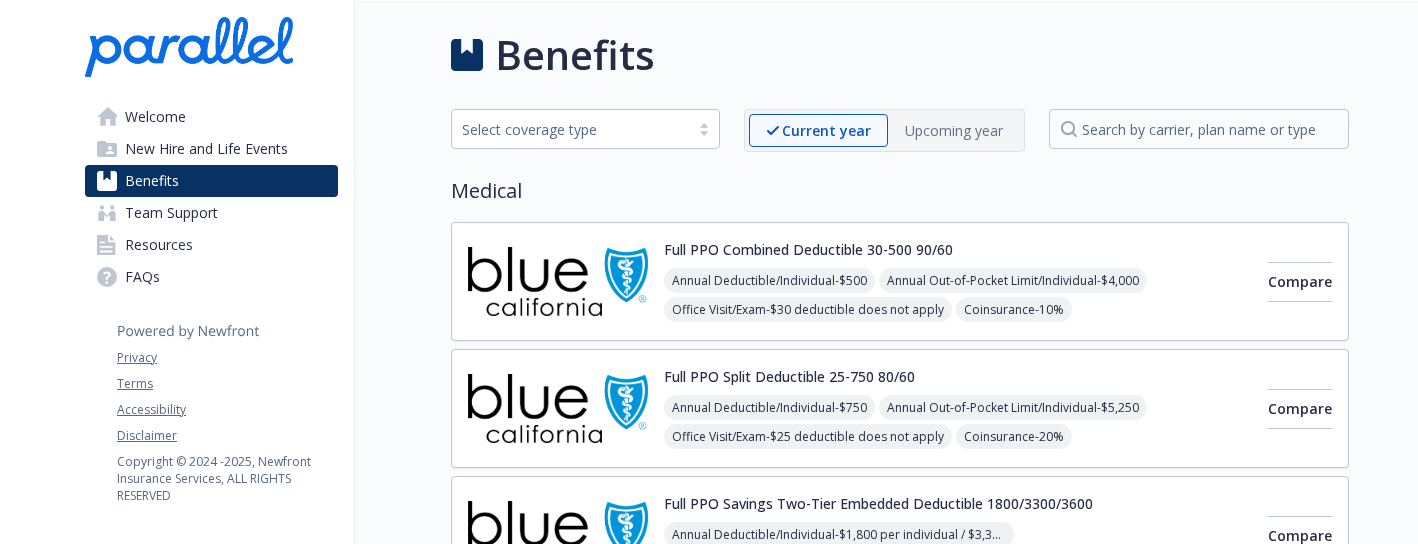 scroll, scrollTop: 0, scrollLeft: 0, axis: both 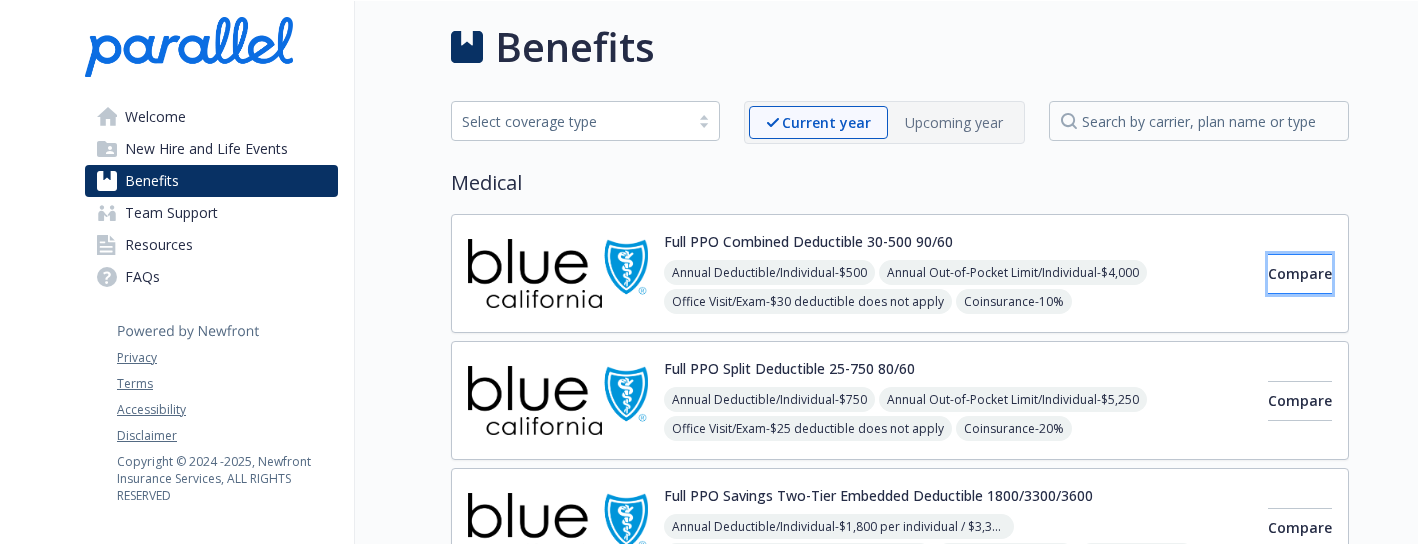 click on "Compare" at bounding box center [1300, 273] 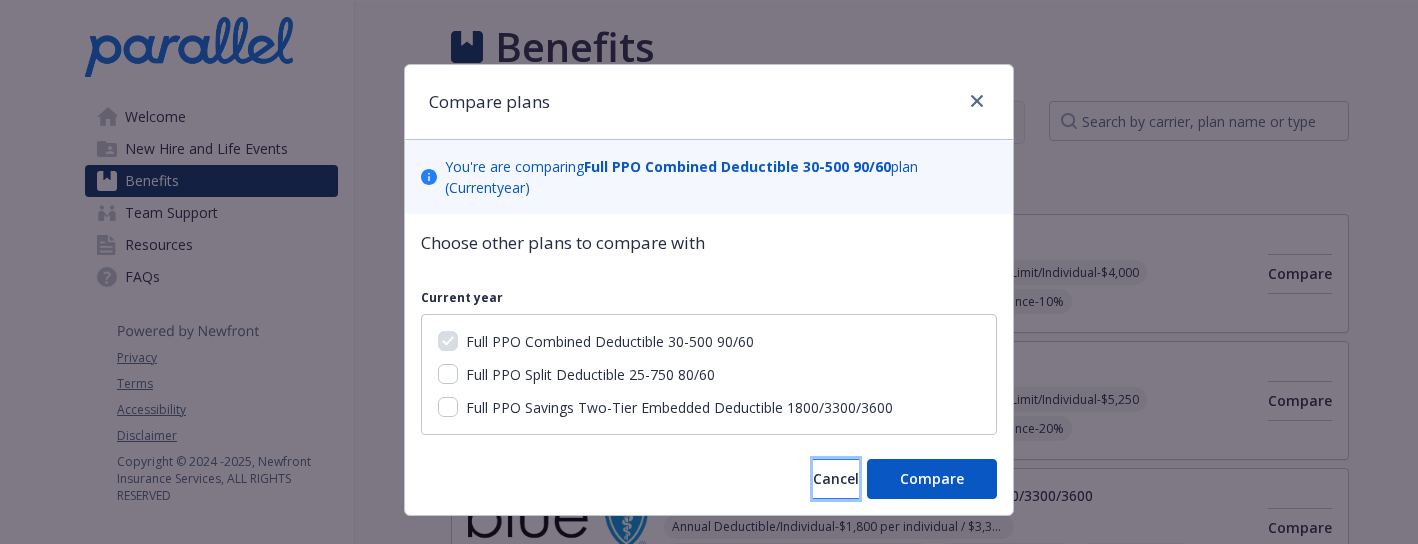click on "Cancel" at bounding box center [836, 478] 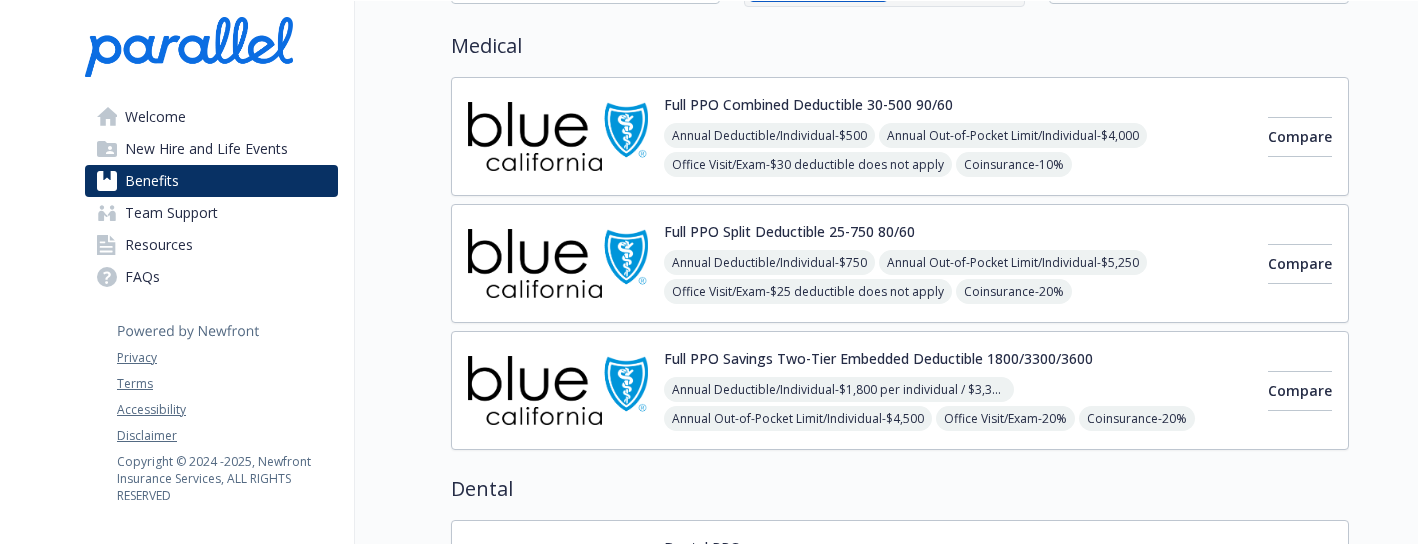 scroll, scrollTop: 114, scrollLeft: 0, axis: vertical 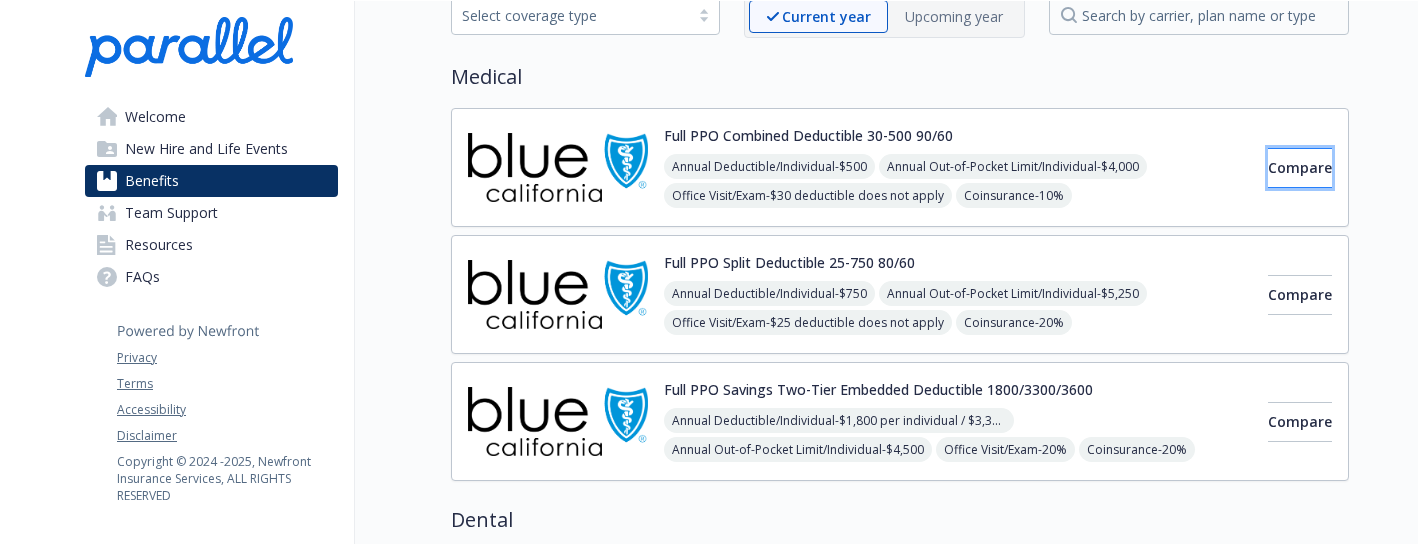click on "Compare" at bounding box center (1300, 167) 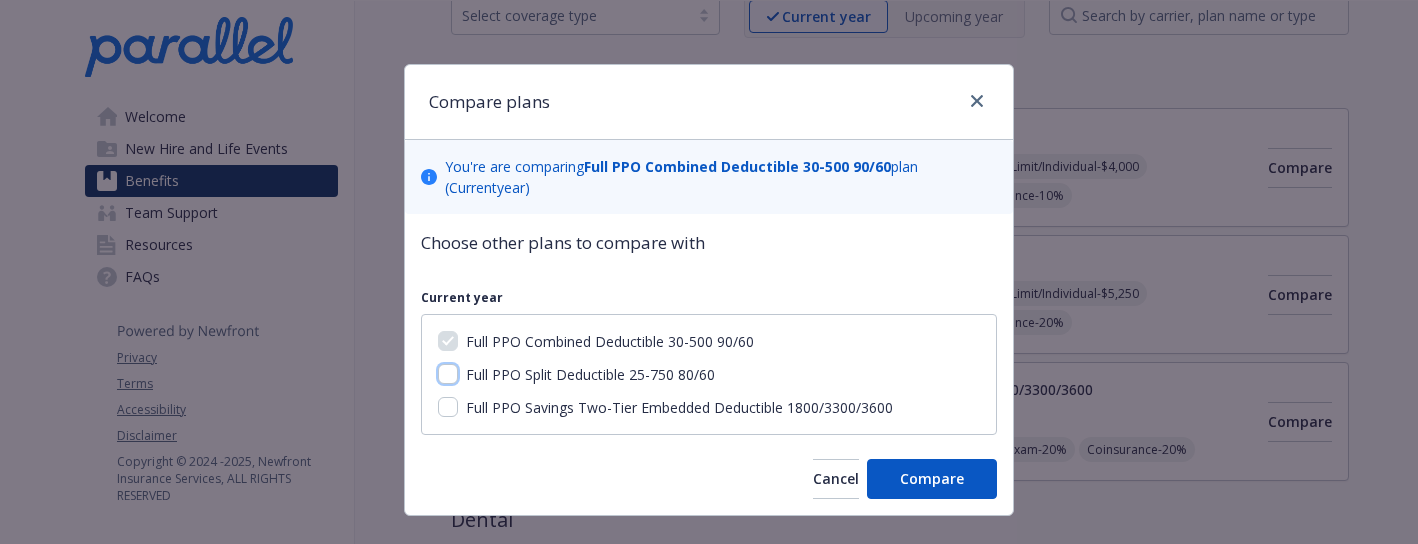 click on "Full PPO Split Deductible 25-750 80/60" at bounding box center [448, 374] 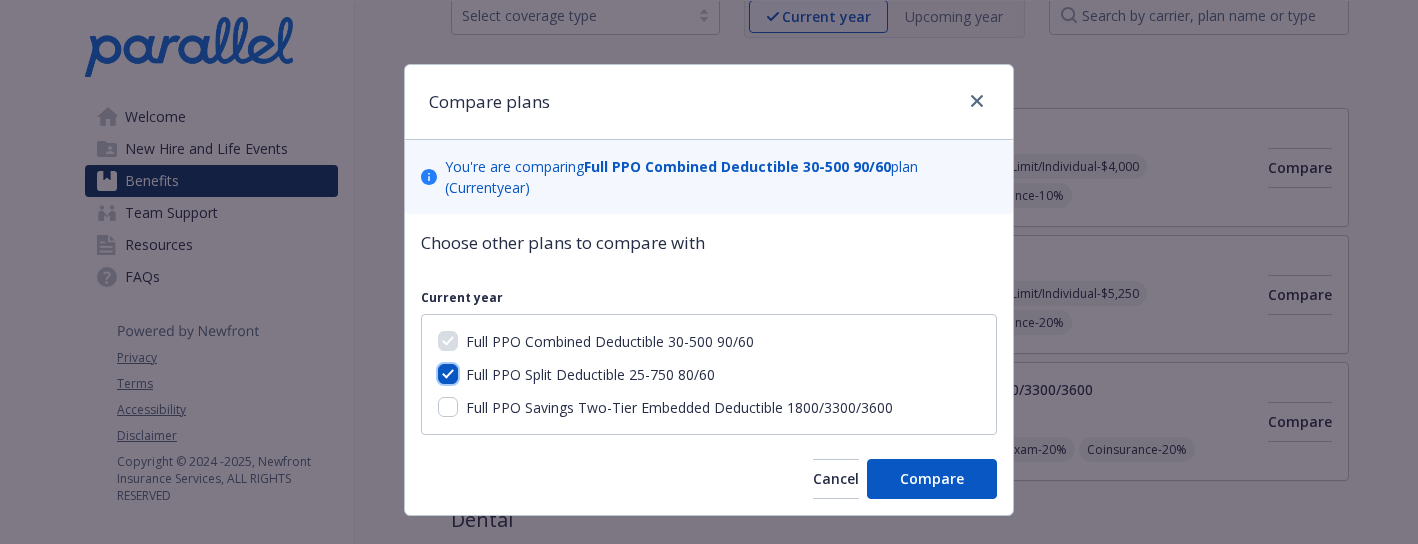 checkbox on "true" 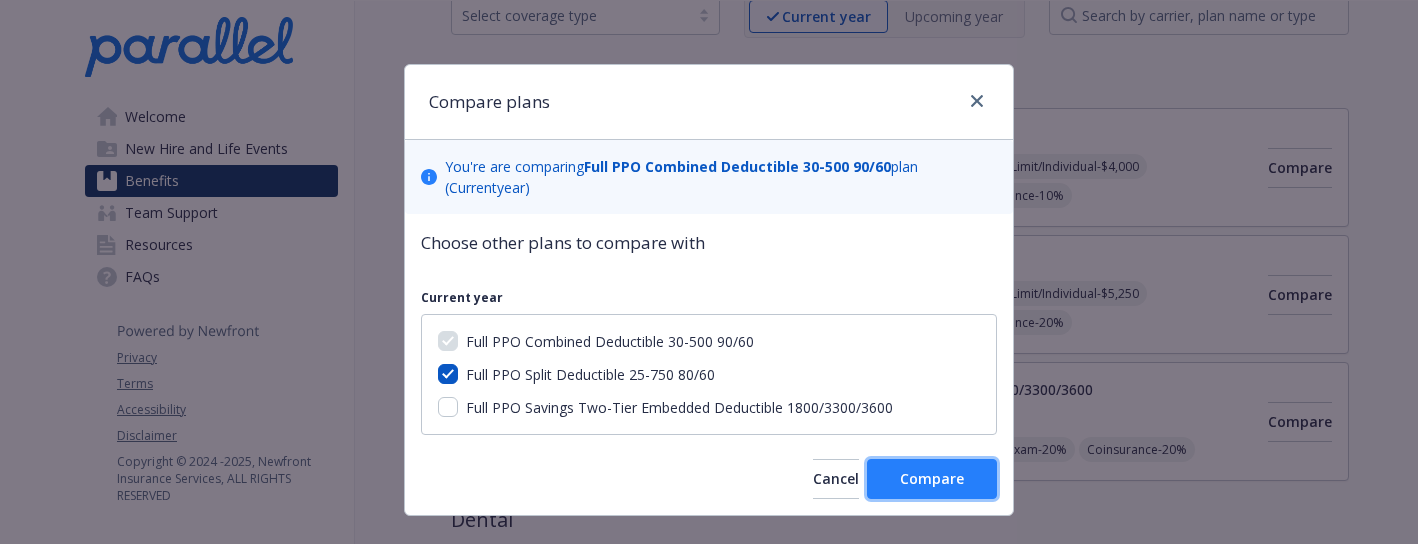 click on "Compare" at bounding box center [932, 478] 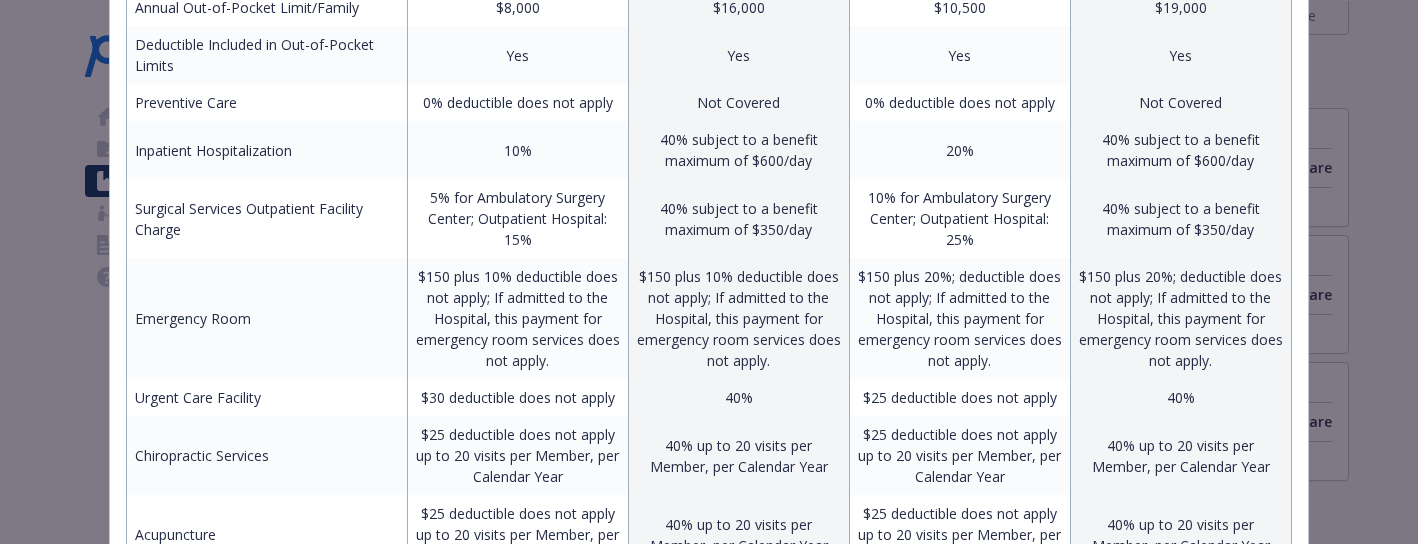 scroll, scrollTop: 472, scrollLeft: 0, axis: vertical 